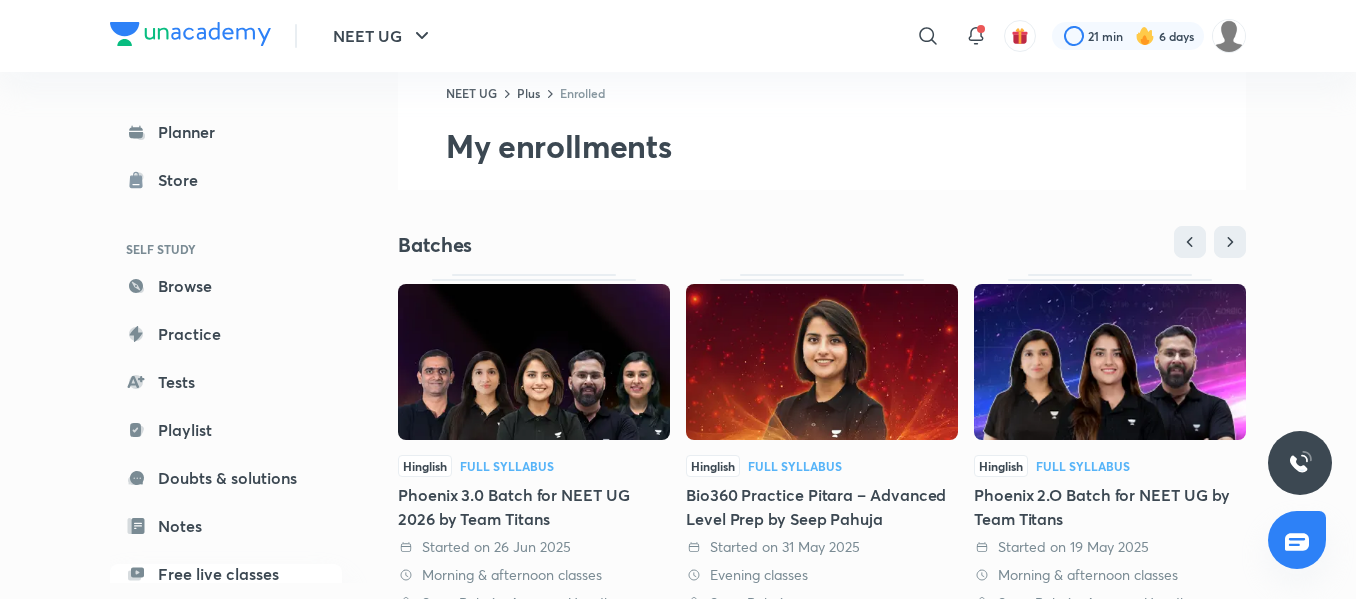 scroll, scrollTop: 338, scrollLeft: 0, axis: vertical 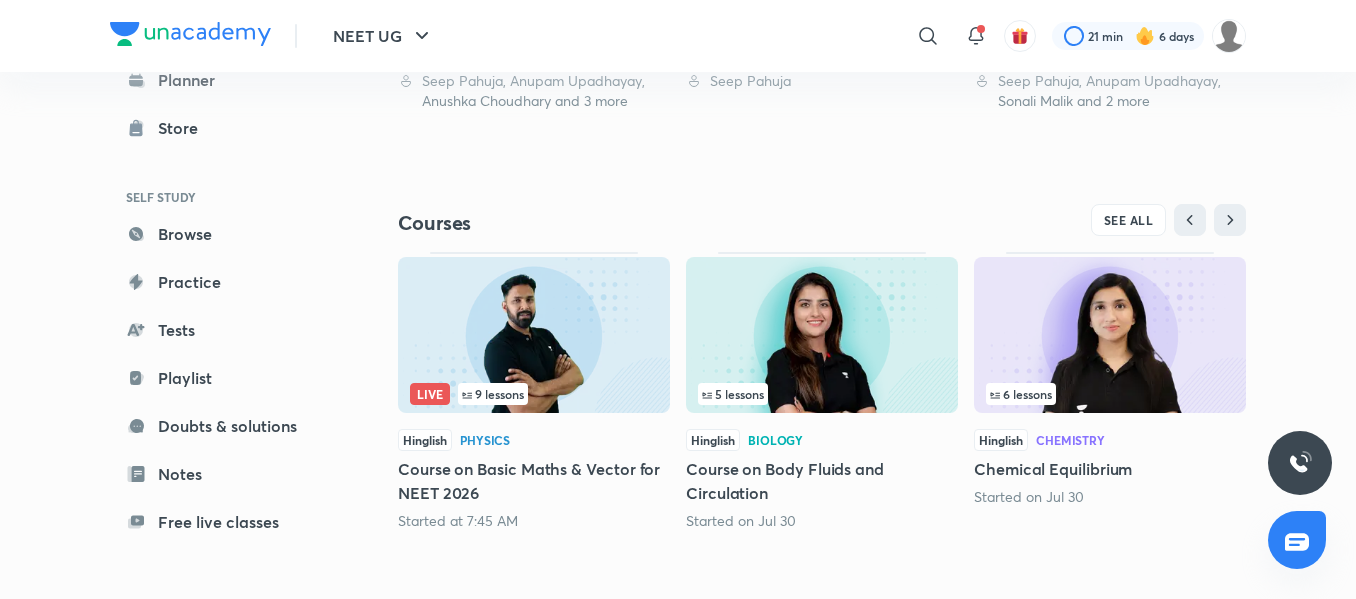 click at bounding box center [534, 335] 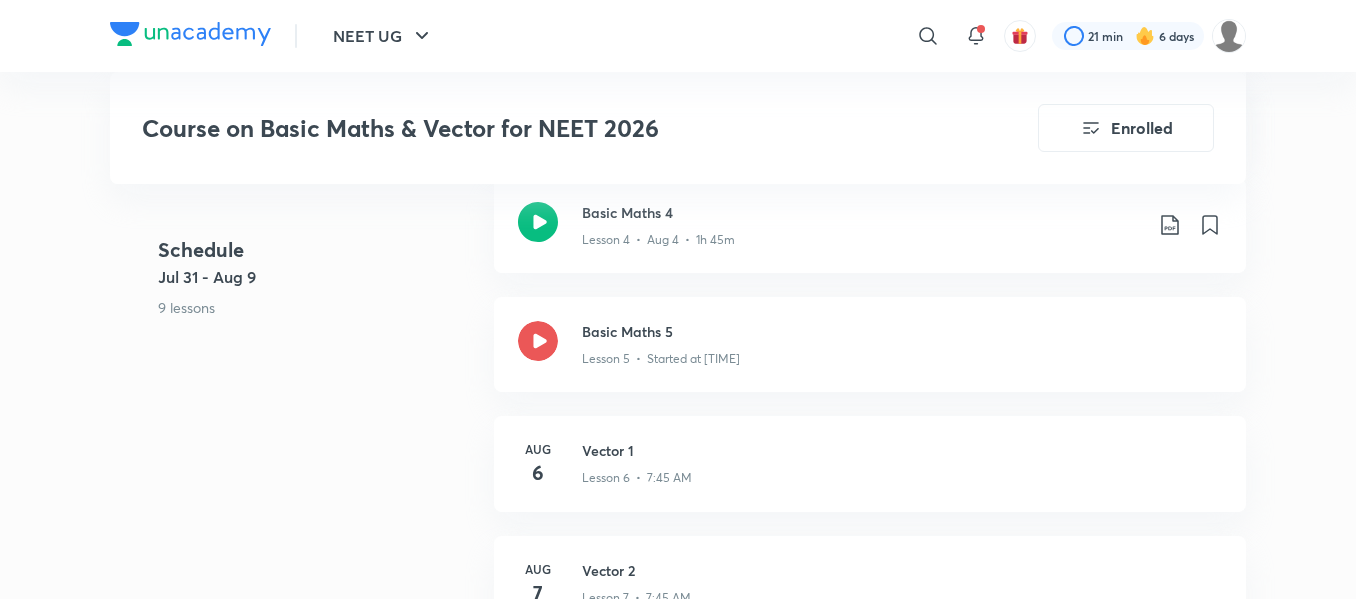 scroll, scrollTop: 1419, scrollLeft: 0, axis: vertical 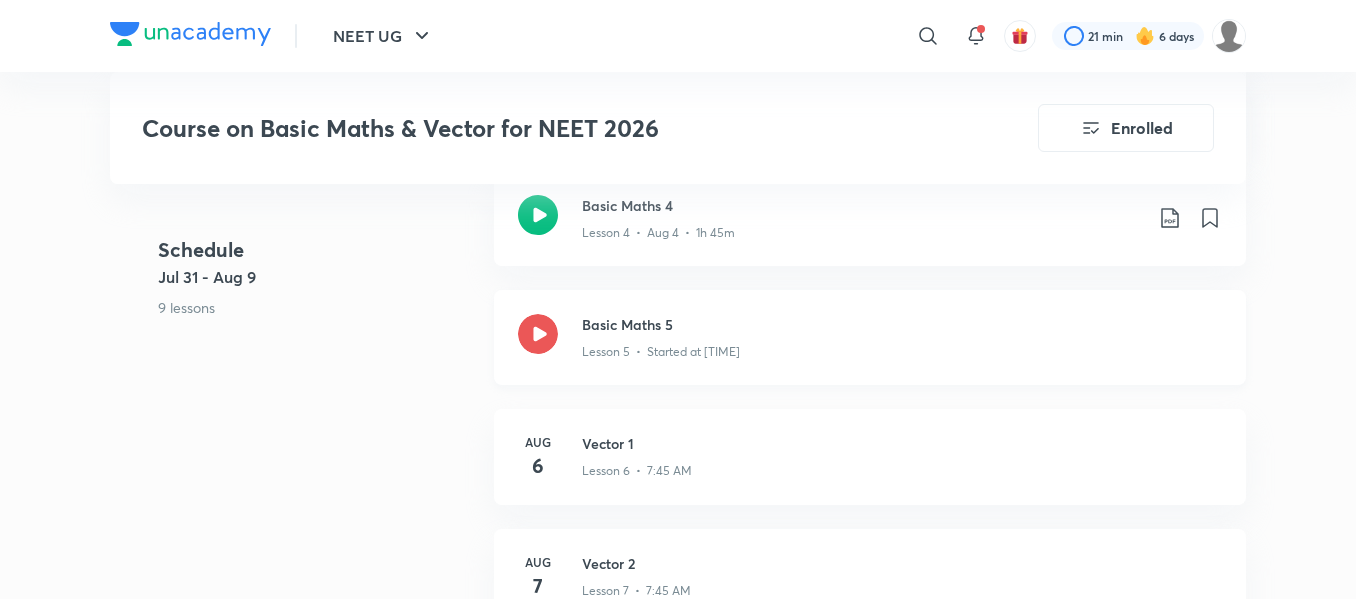 click 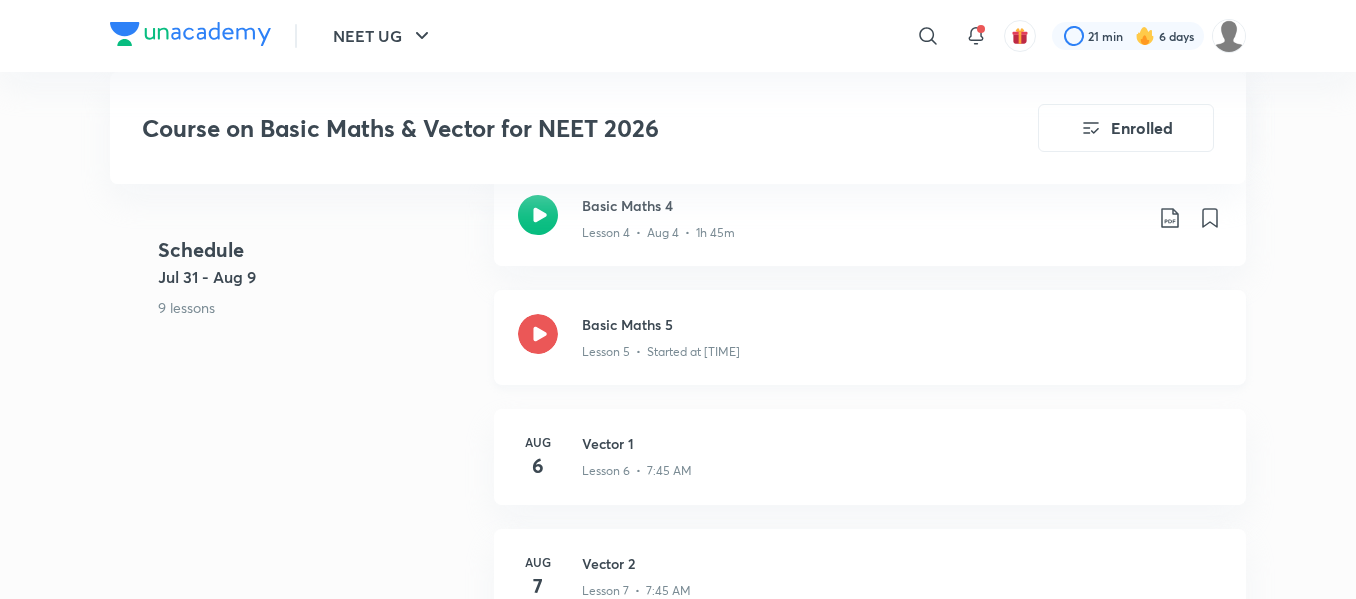 click 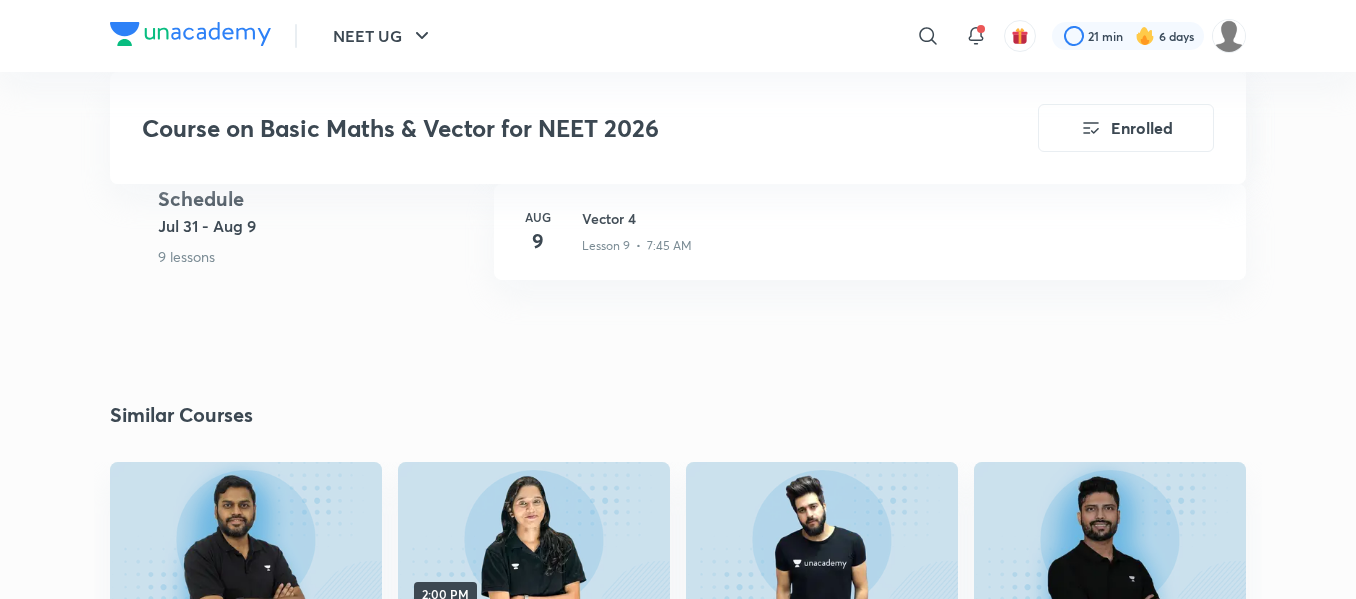 scroll, scrollTop: 2005, scrollLeft: 0, axis: vertical 